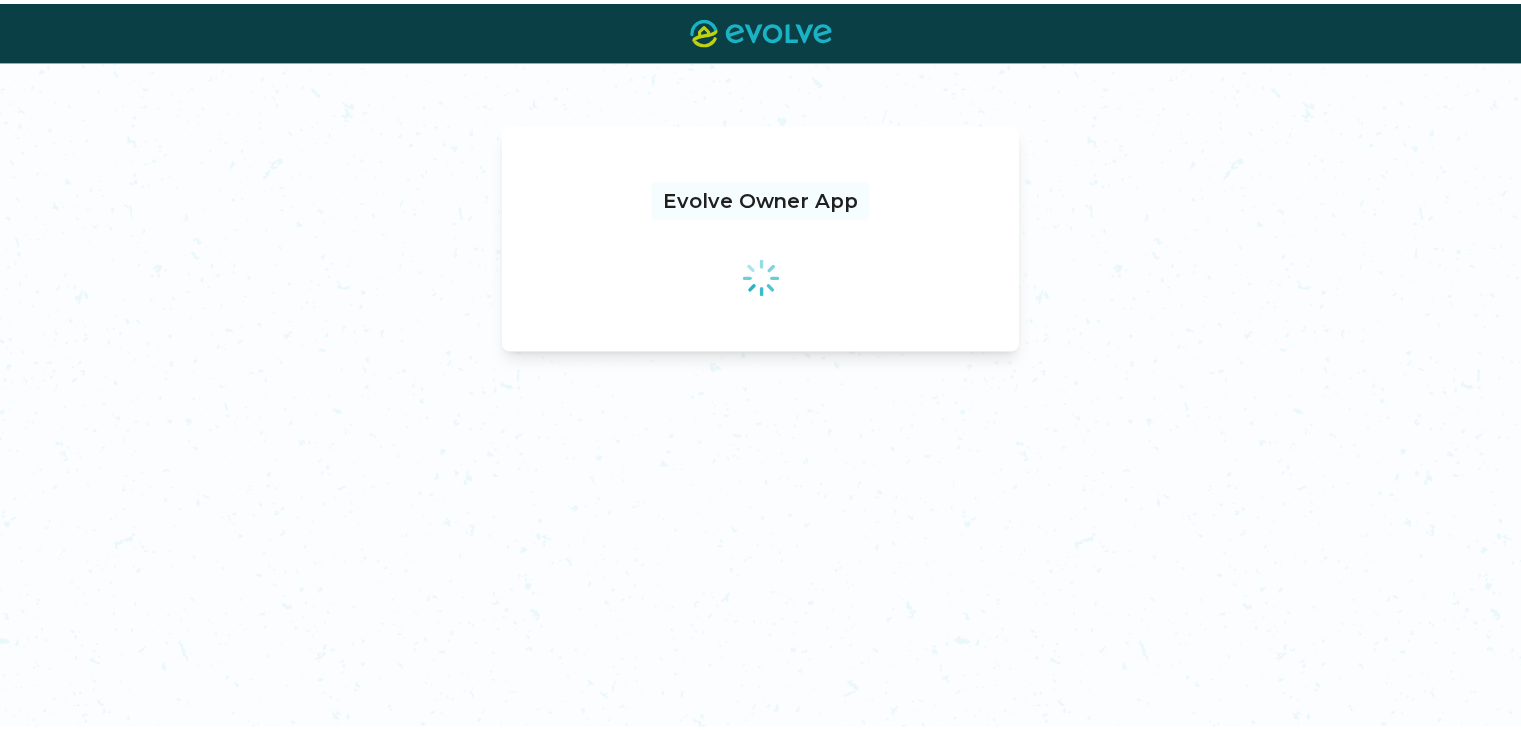 scroll, scrollTop: 0, scrollLeft: 0, axis: both 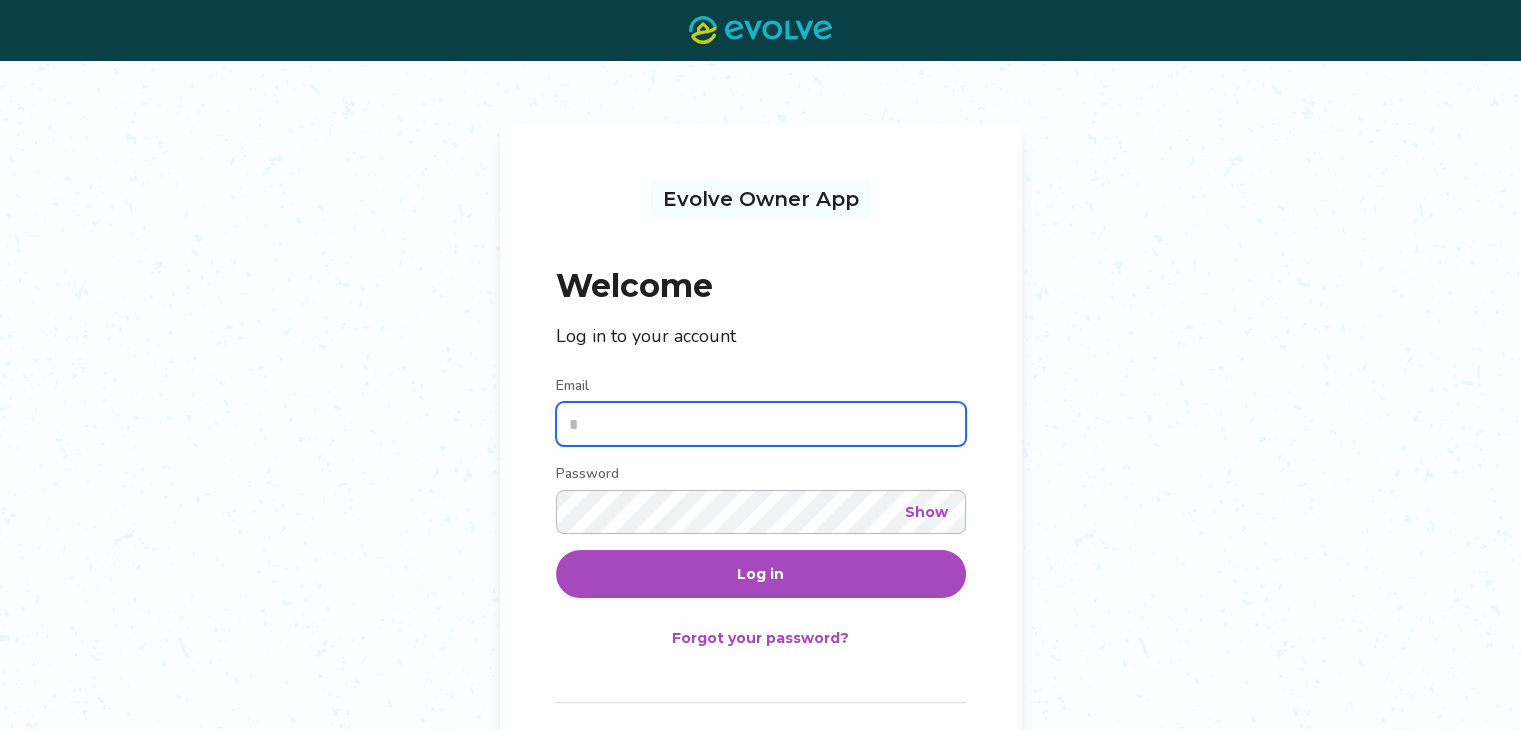 click on "Email" at bounding box center [761, 424] 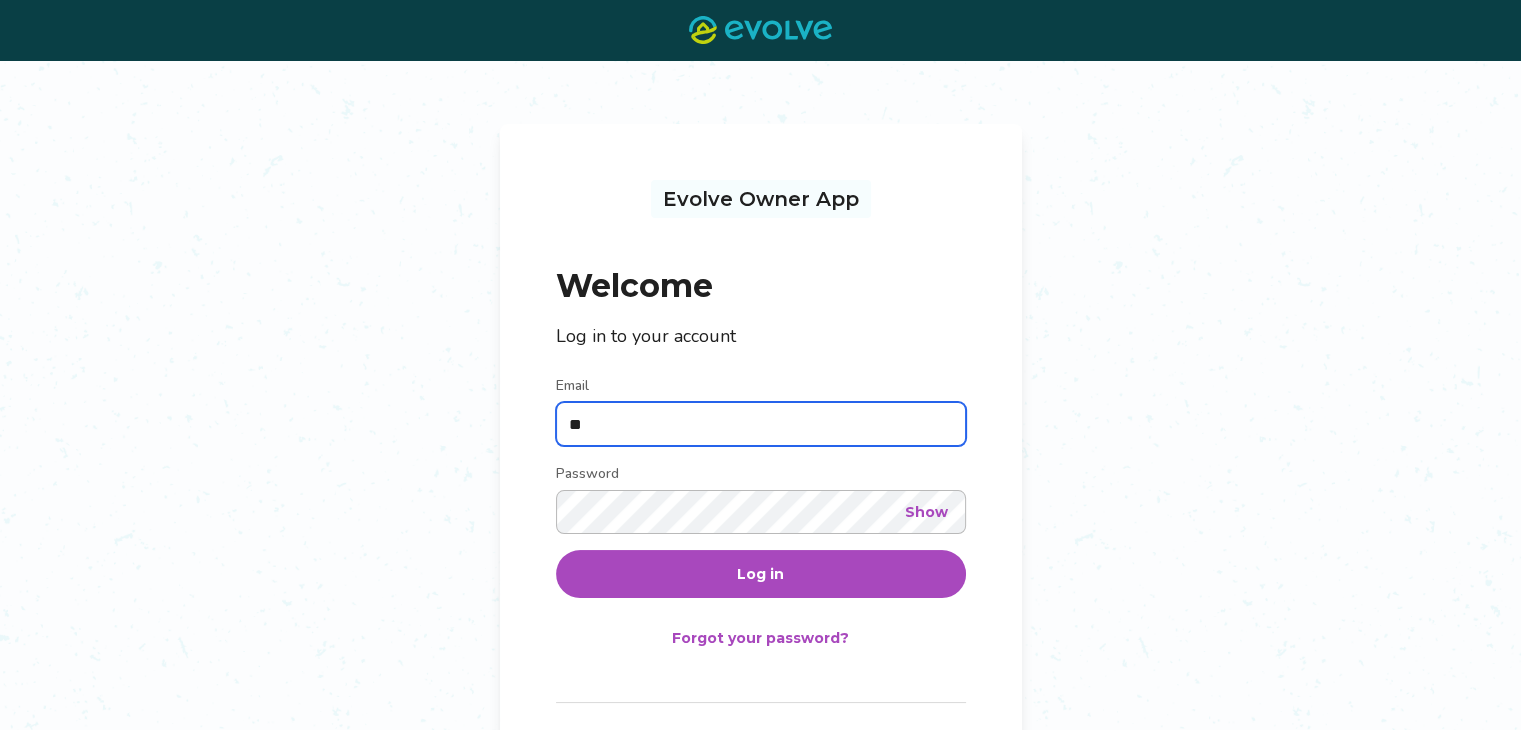 type on "**********" 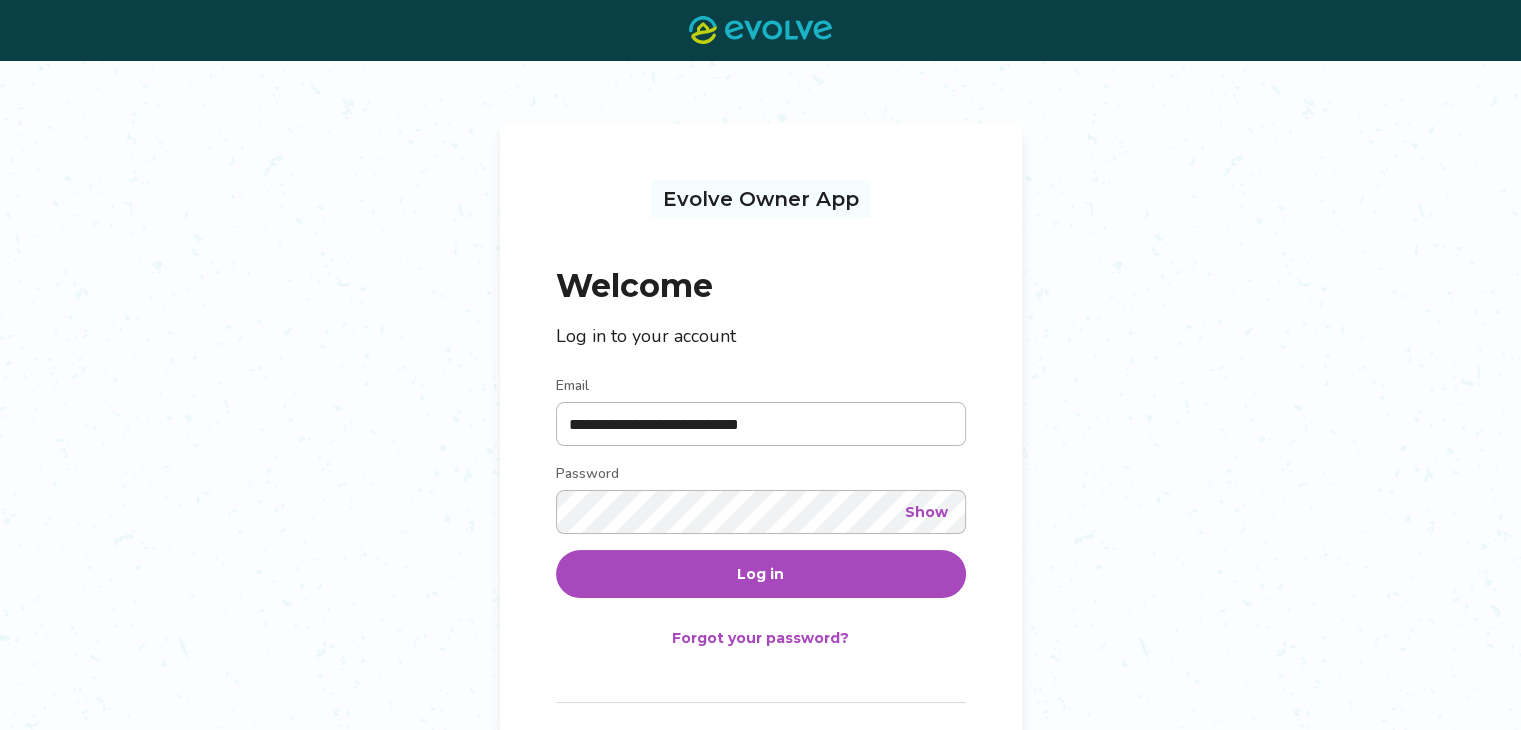 click on "Log in" at bounding box center (760, 574) 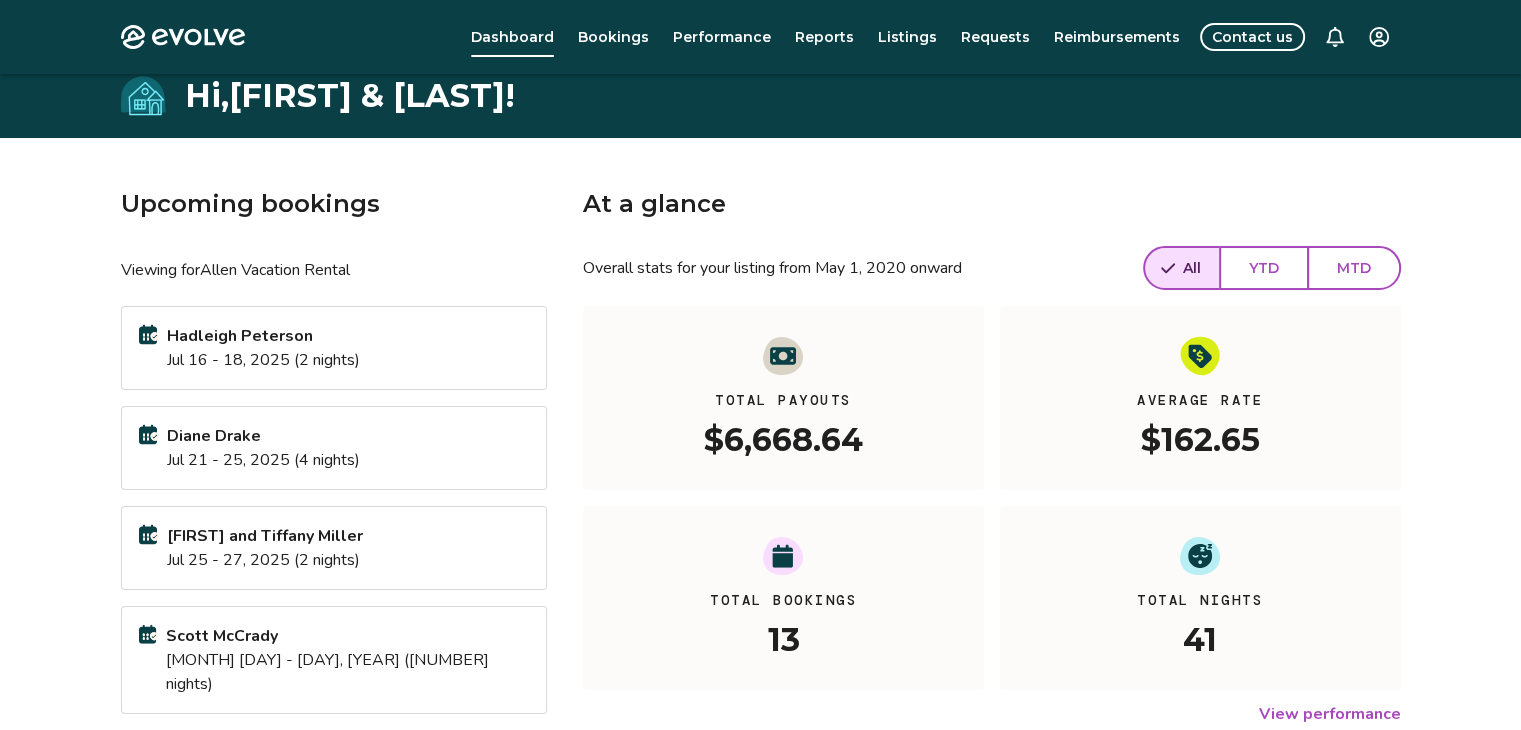 scroll, scrollTop: 28, scrollLeft: 0, axis: vertical 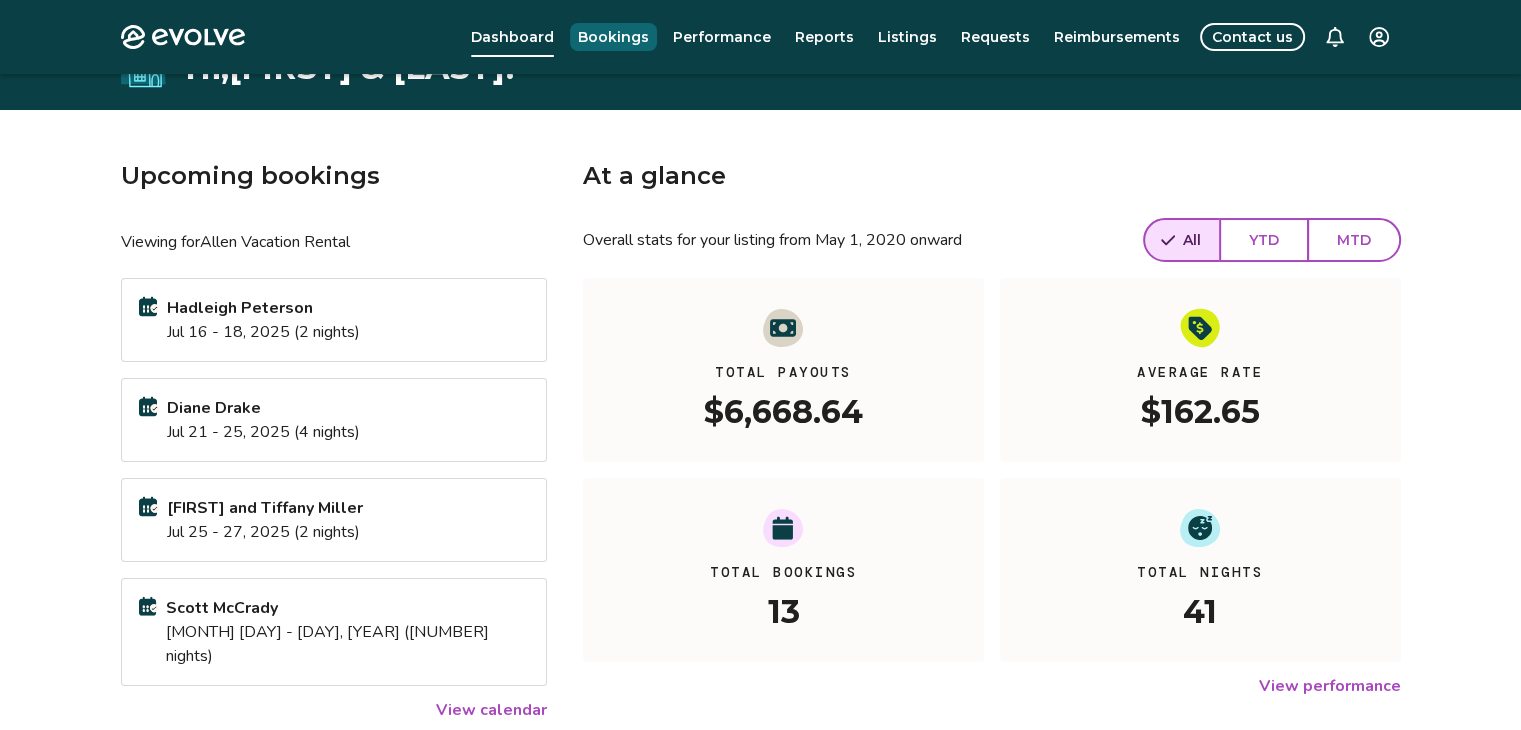 click on "Bookings" at bounding box center [613, 37] 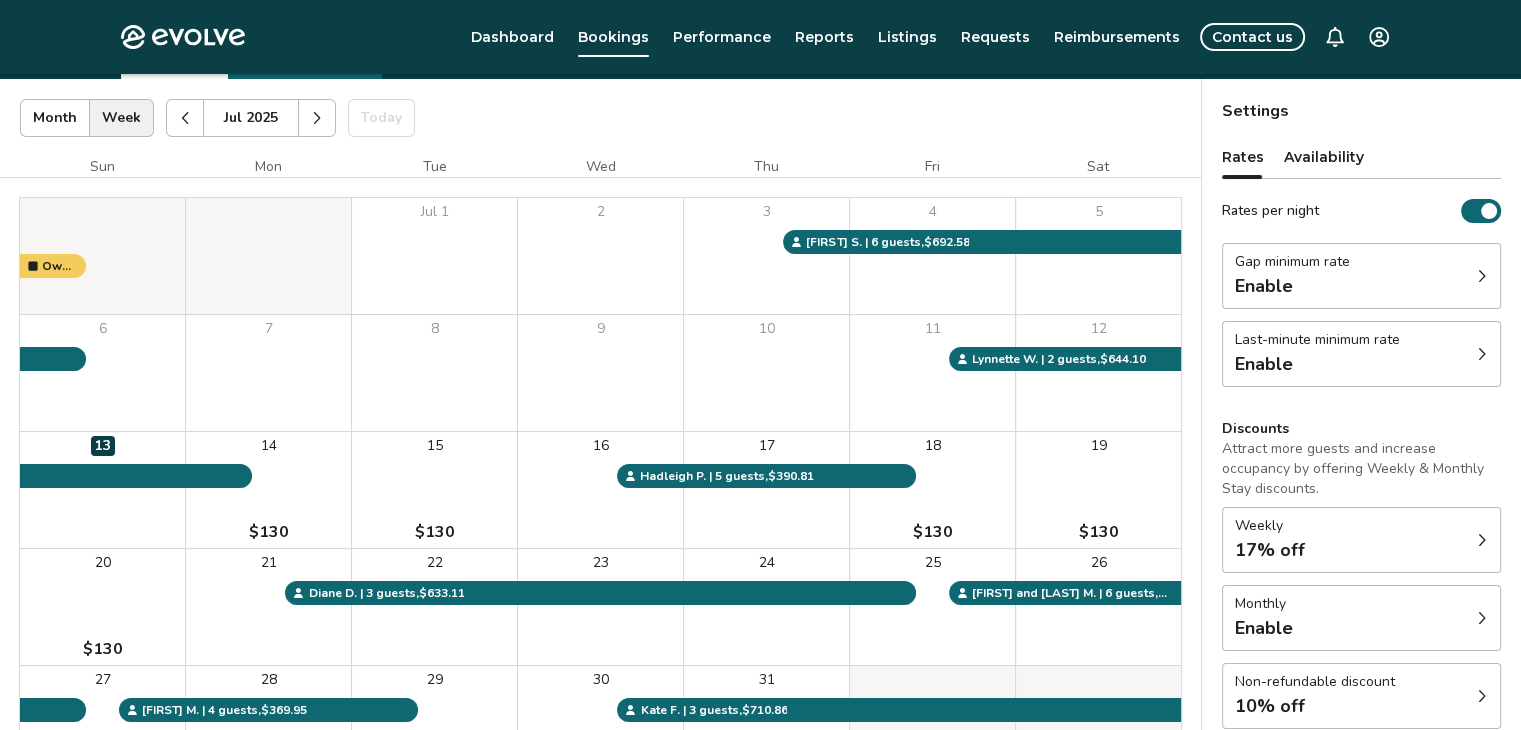 scroll, scrollTop: 106, scrollLeft: 0, axis: vertical 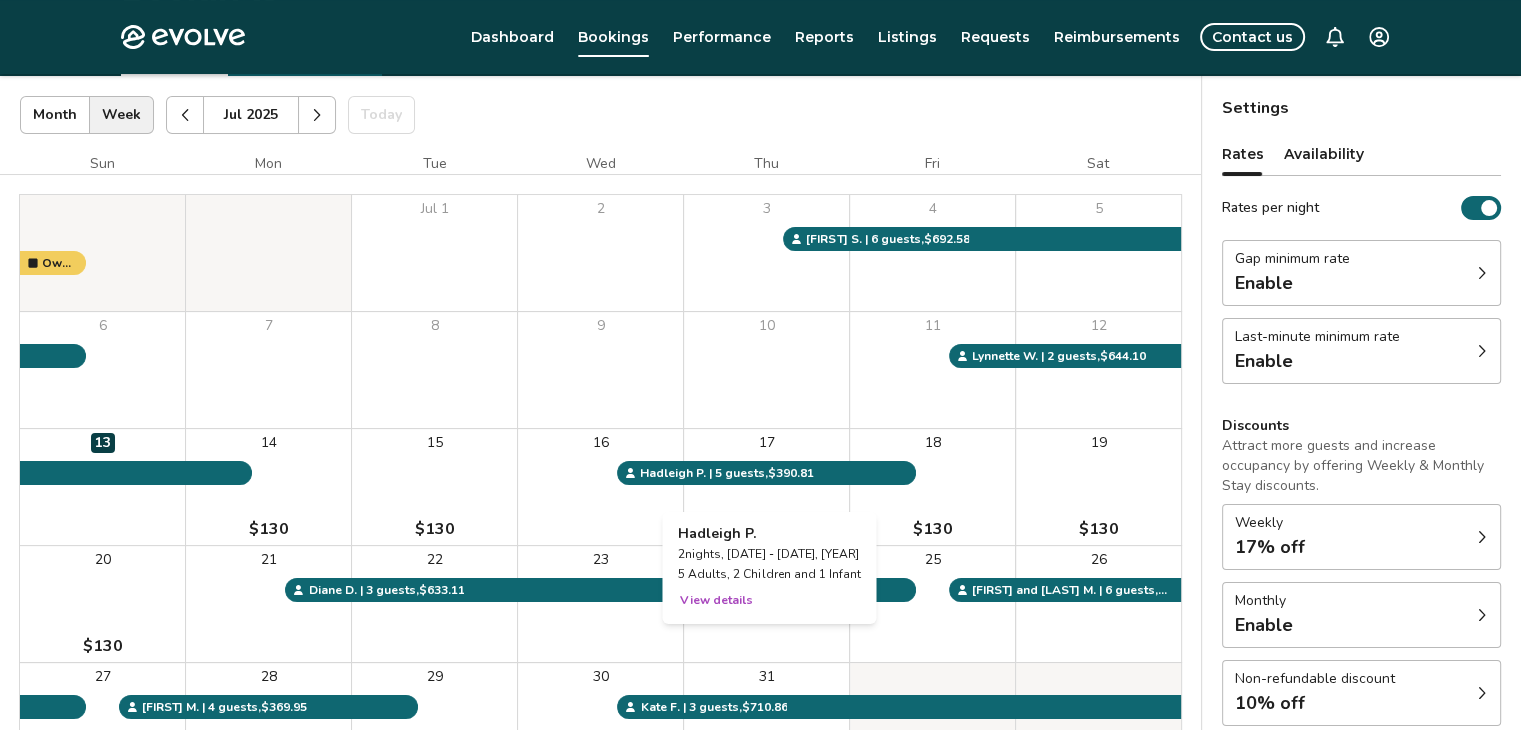 click on "View details" at bounding box center [716, 600] 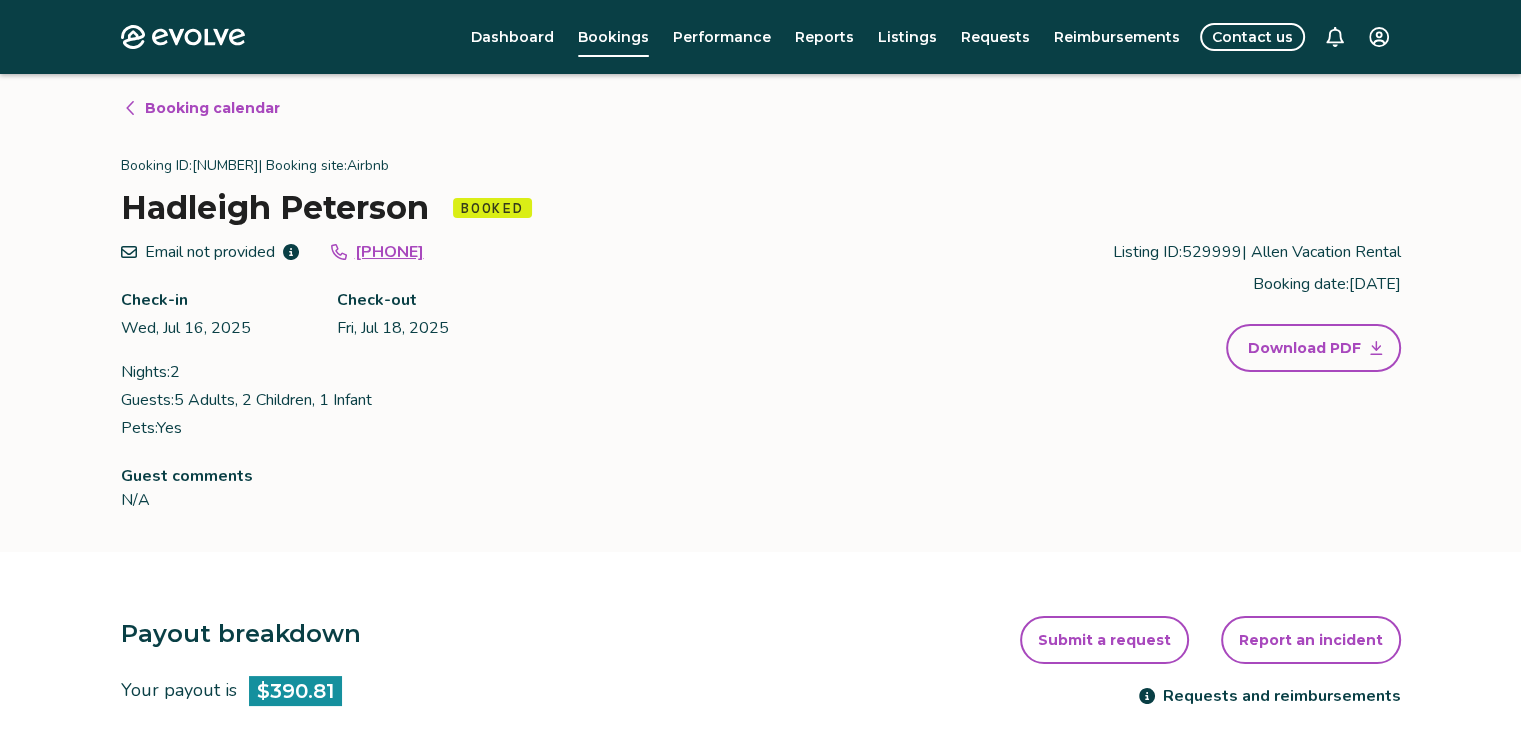 scroll, scrollTop: 0, scrollLeft: 0, axis: both 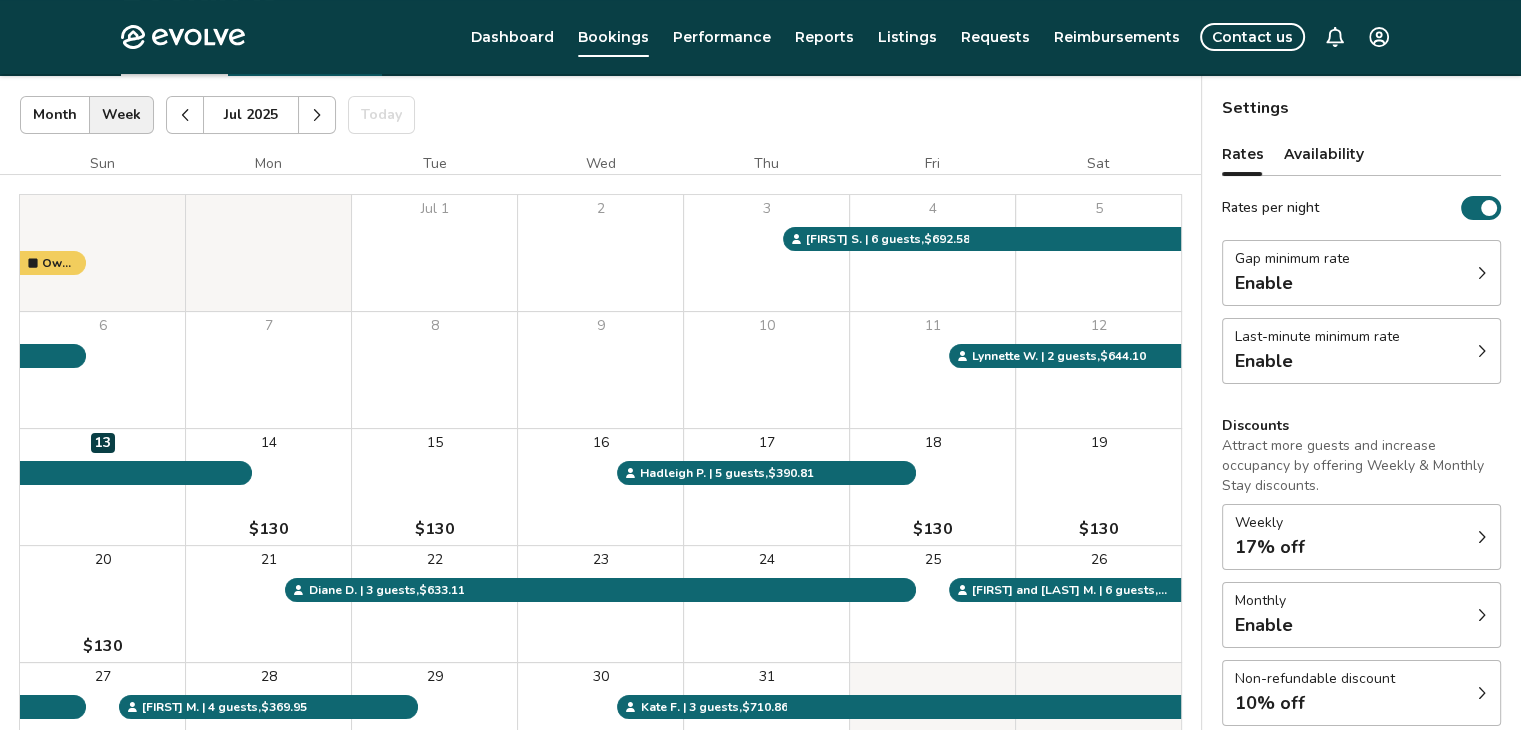 click 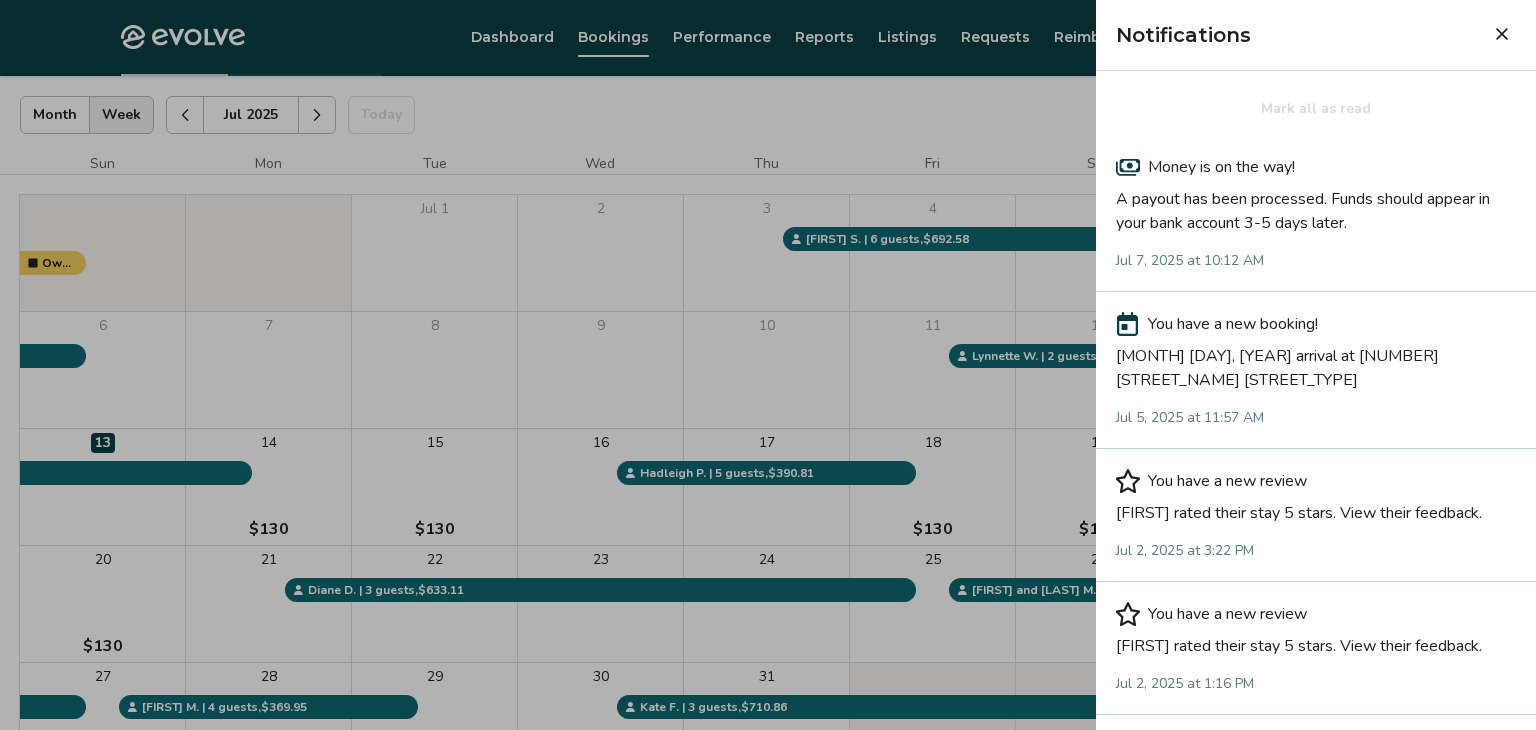 click 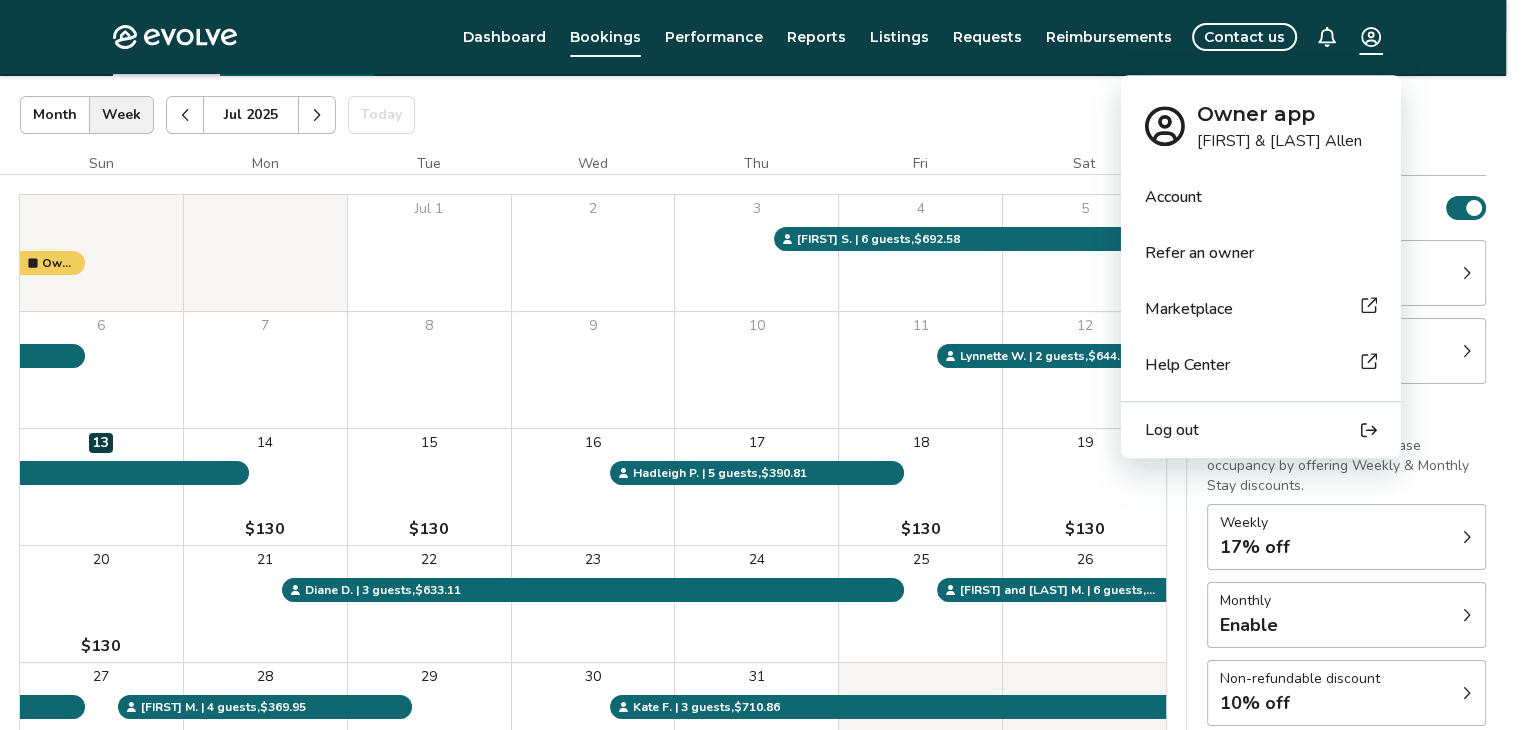 click on "Evolve Dashboard Bookings Performance Reports Listings Requests Reimbursements Contact us Bookings Calendar Booking report [MONTH] [YEAR]  | Views Month Week [MONTH] [YEAR] Today Settings Allen Vacation Rental [MONTH] [YEAR] Sun Mon Tue Wed Thu Fri Sat Jul 1 2 3 4 5 6 7 8 9 10 11 12 13 14 $130 15 $130 16 17 18 $130 19 $130 20 $130 21 22 23 24 25 26 27 28 29 $130 30 31 Owner block | 4 nights,  Not ready to accept bookings at this time Lynnette W. | 2 guests ,  $644.10 Scott M. | 4 guests ,  $369.95 Diane D. | 3 guests ,  $633.11 Walter S. | 6 guests ,  $692.58 Hadleigh P. | 5 guests ,  $390.81 Aaron and Tiffany M. | 6 guests ,  $412.39 Kate F. | 3 guests ,  $710.86 Booking Pending Evolve/Owner Settings Rates Availability Rates per night Gap minimum rate Enable Last-minute minimum rate Enable Discounts Attract more guests and increase occupancy by offering Weekly & Monthly Stay discounts. Weekly 17% off Monthly Enable Non-refundable discount 10% off View rates, policies, & fees Gap minimum rate Reduce your minimum rate by 20%" at bounding box center (760, 411) 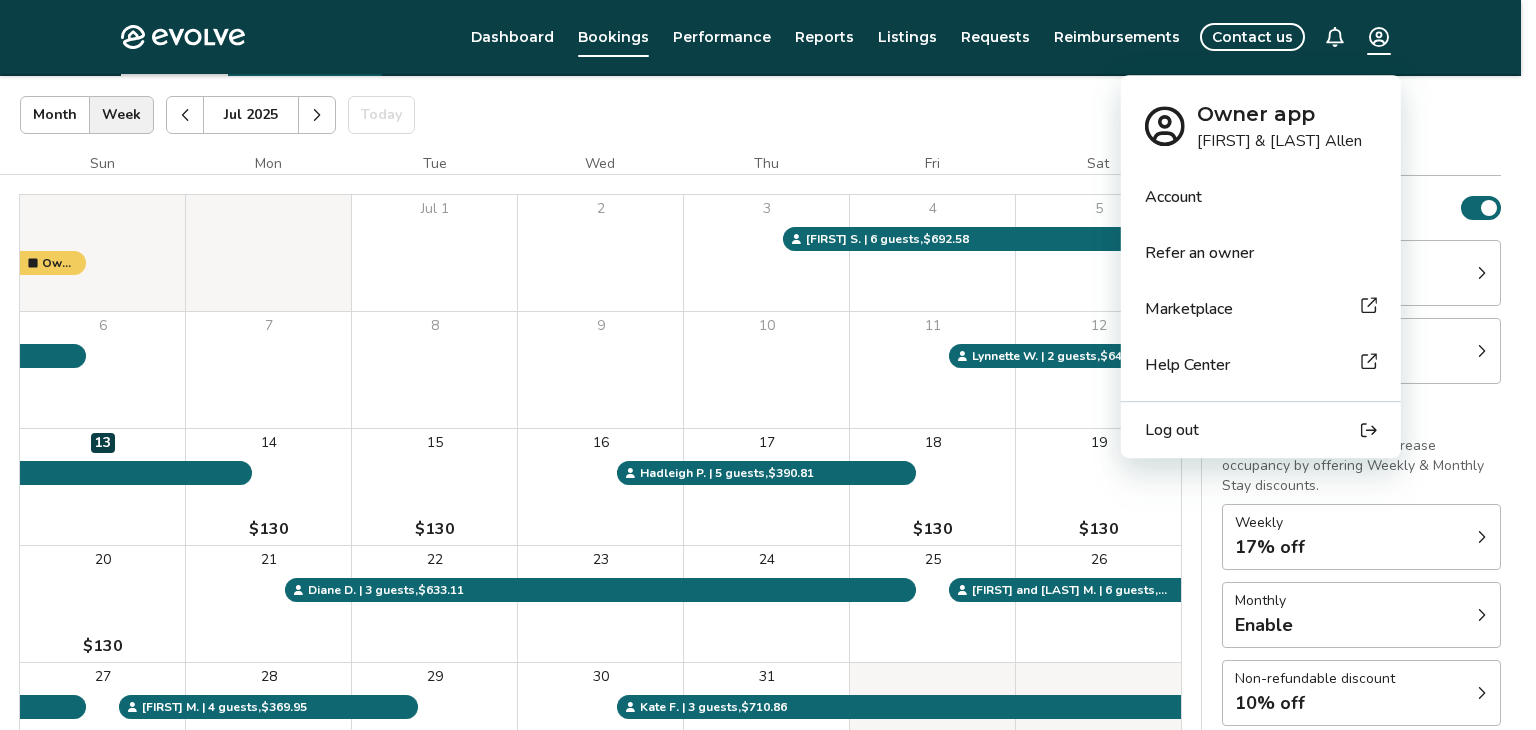 click on "Log out" at bounding box center (1172, 430) 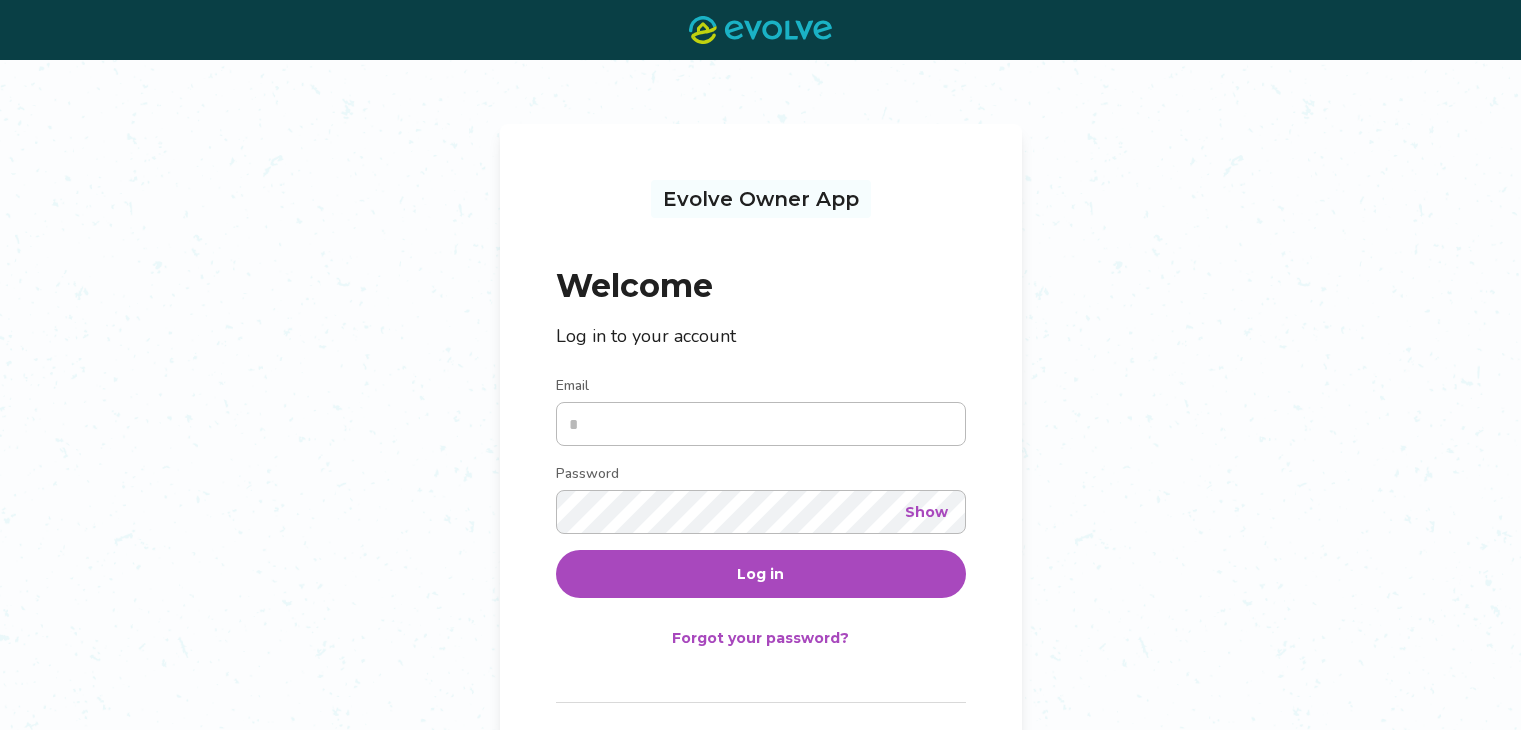 scroll, scrollTop: 0, scrollLeft: 0, axis: both 